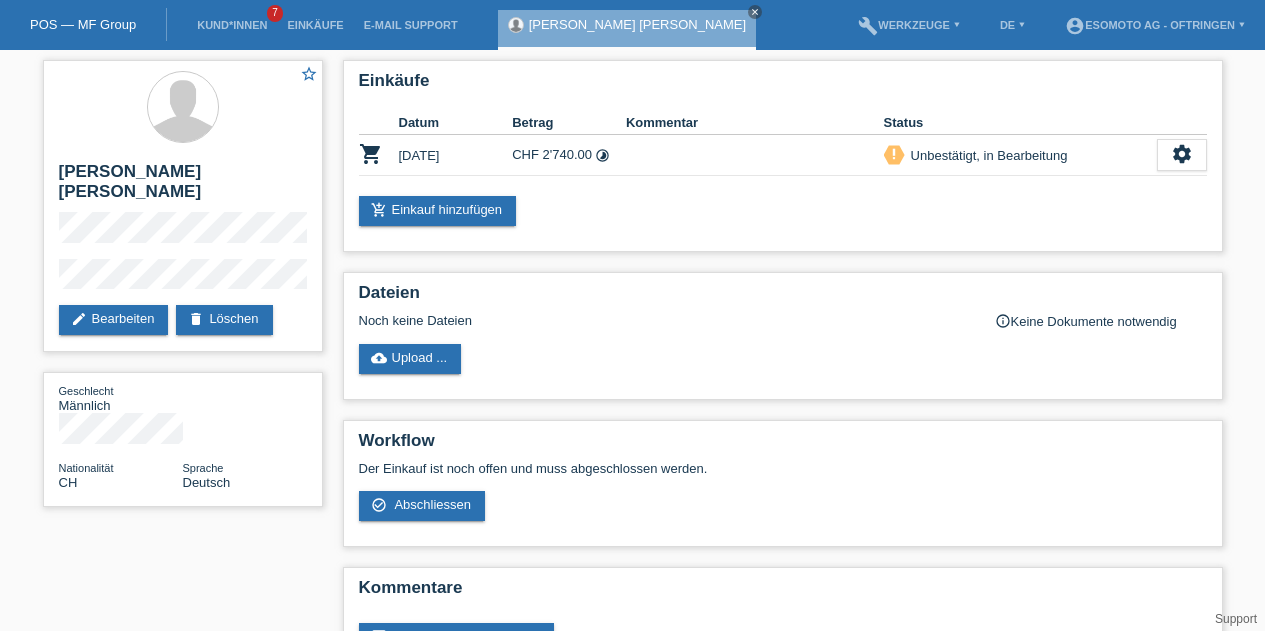 scroll, scrollTop: 0, scrollLeft: 0, axis: both 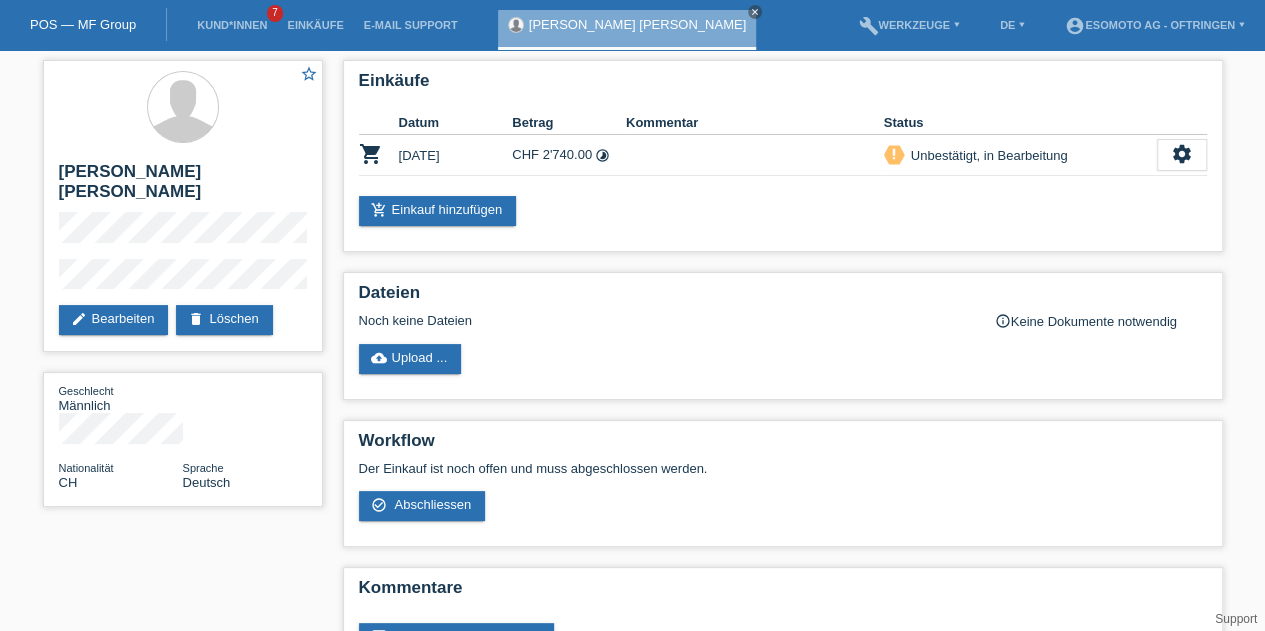 click on "Kund*innen" at bounding box center [232, 25] 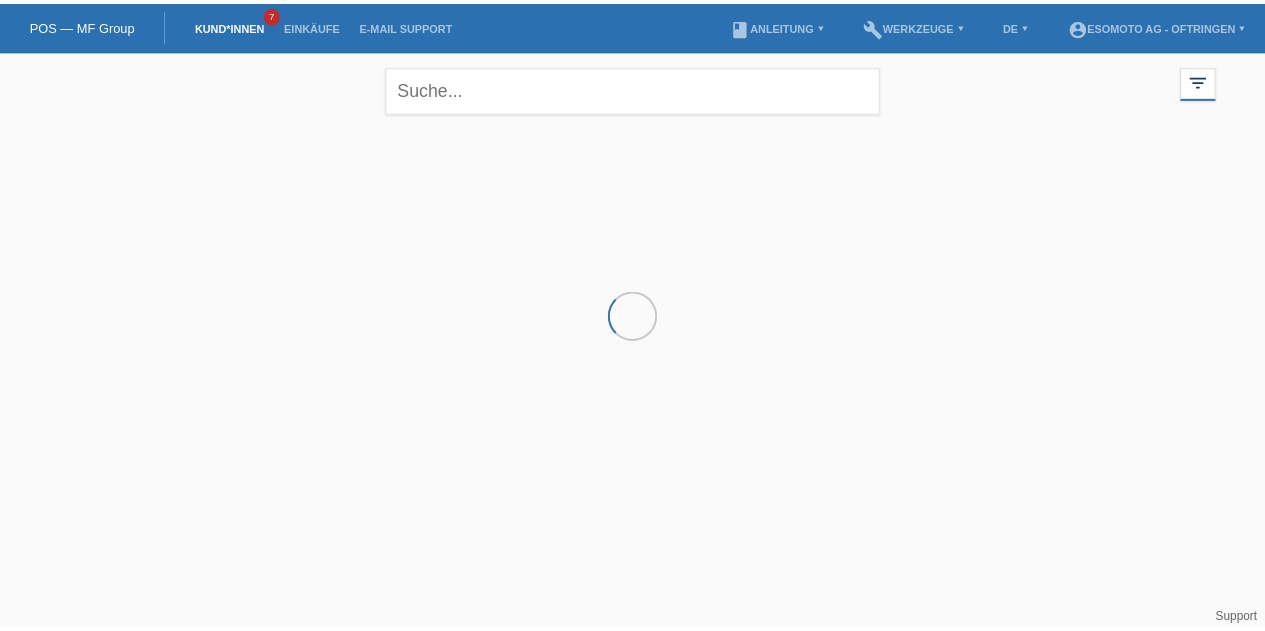 scroll, scrollTop: 0, scrollLeft: 0, axis: both 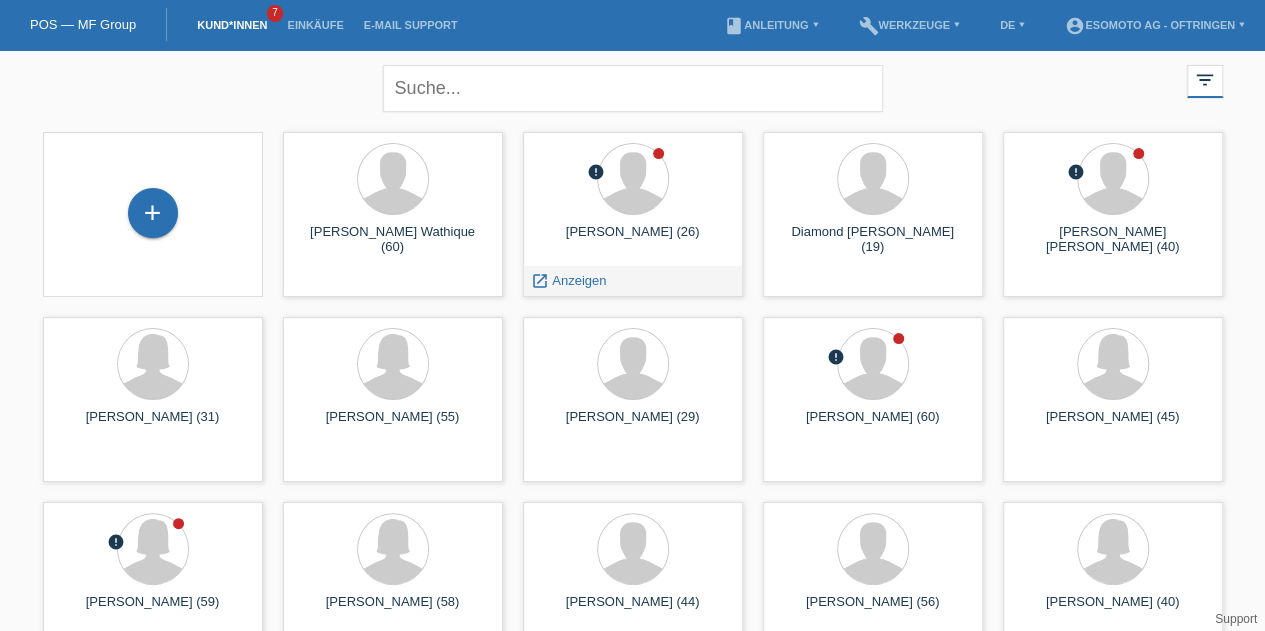 click on "launch   Anzeigen" at bounding box center (569, 281) 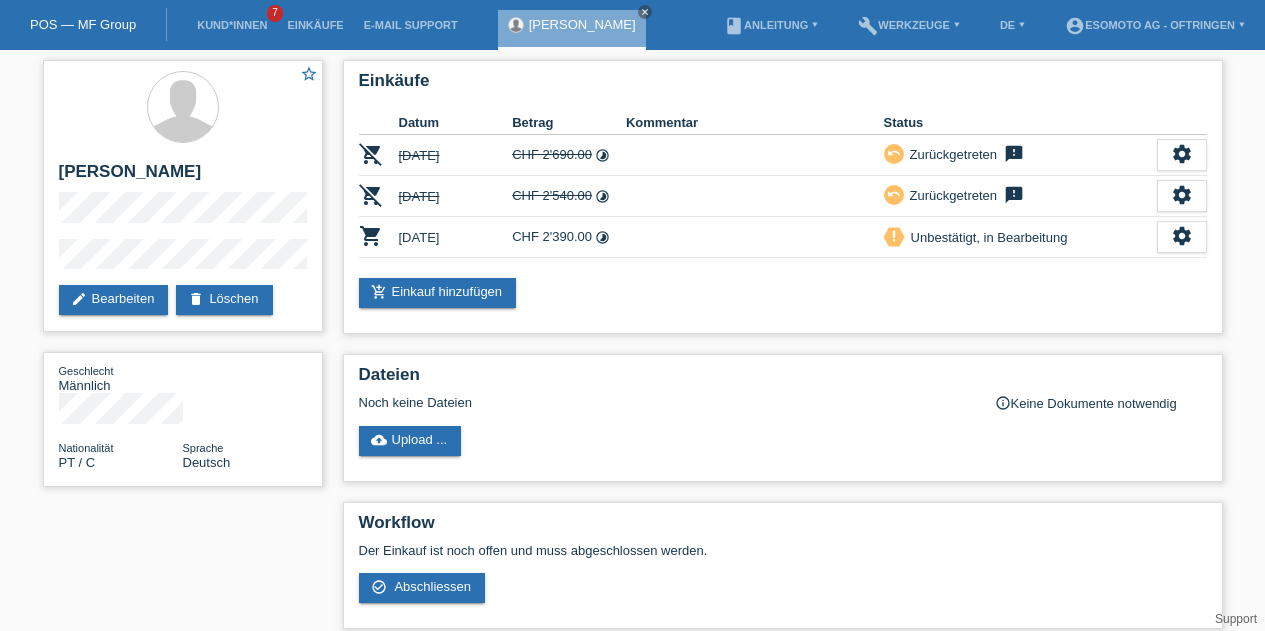 scroll, scrollTop: 0, scrollLeft: 0, axis: both 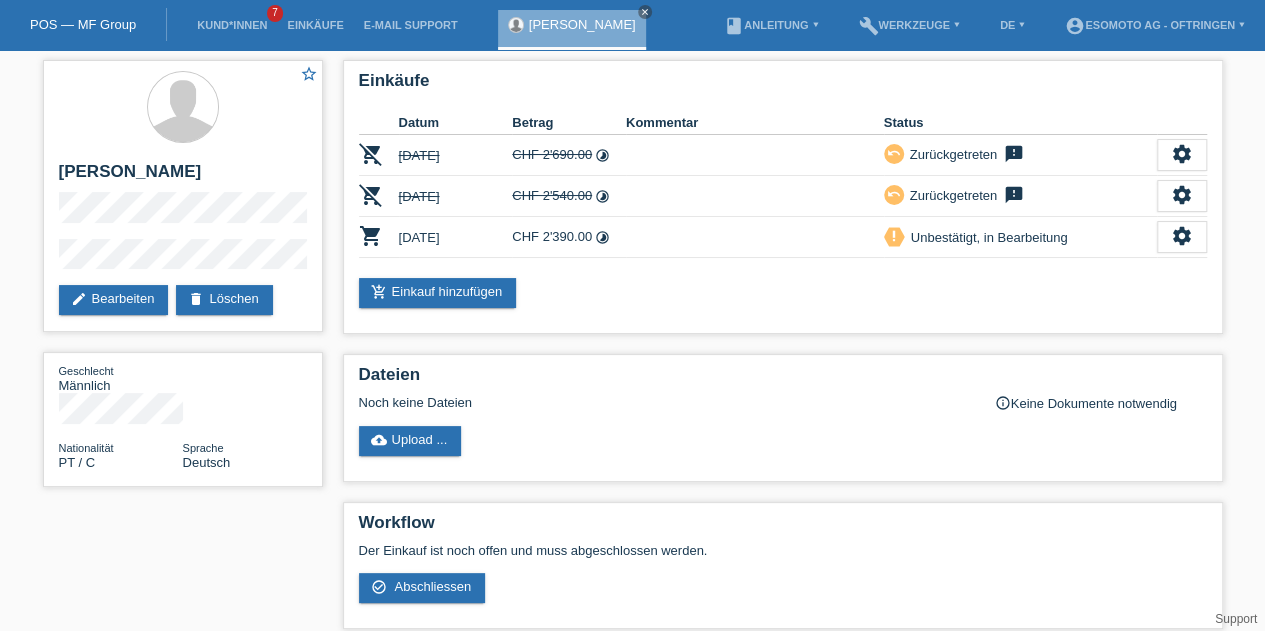 click on "settings" at bounding box center (1182, 236) 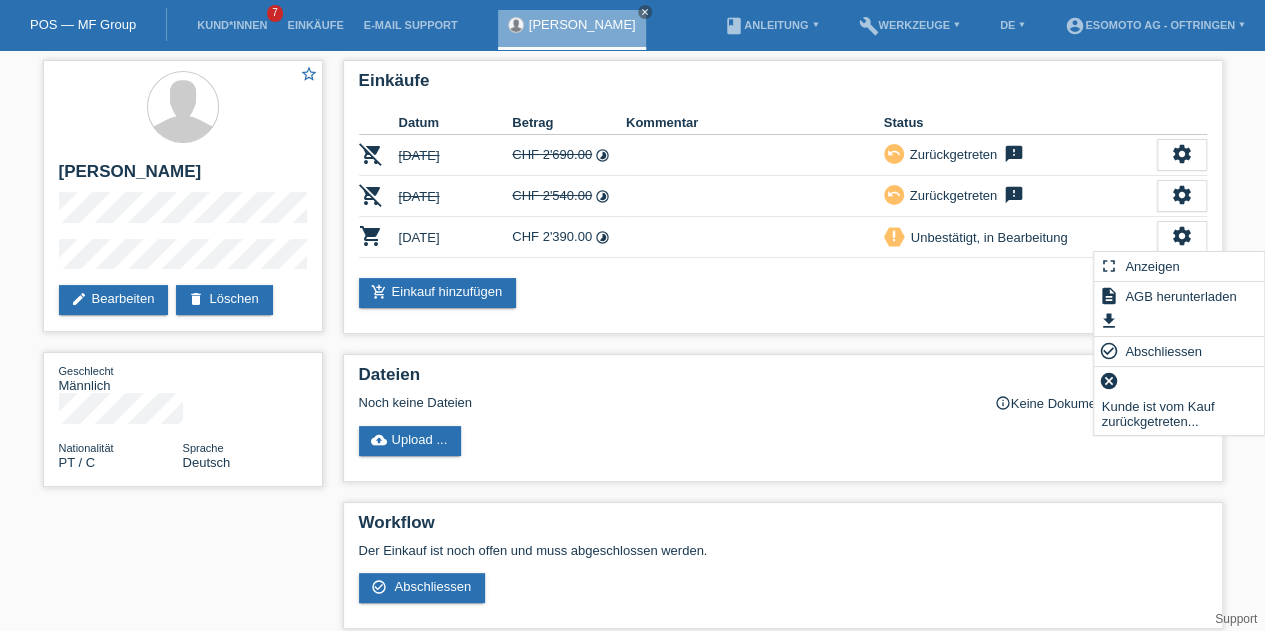 click on "Abschliessen" at bounding box center (1163, 351) 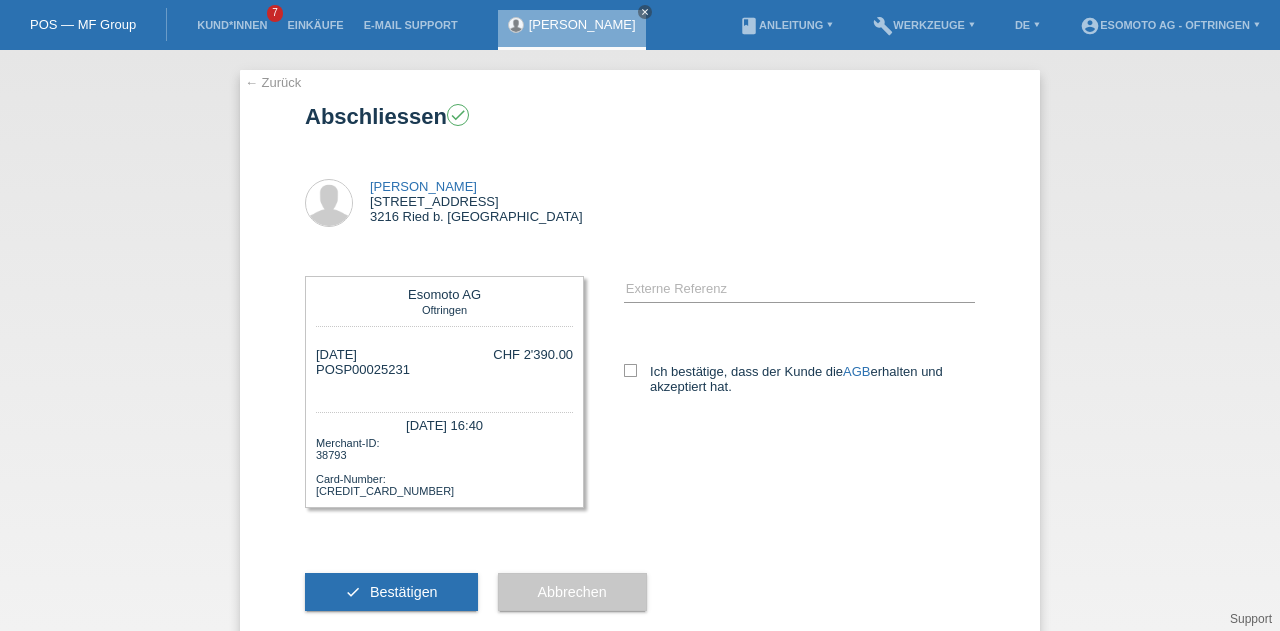 scroll, scrollTop: 0, scrollLeft: 0, axis: both 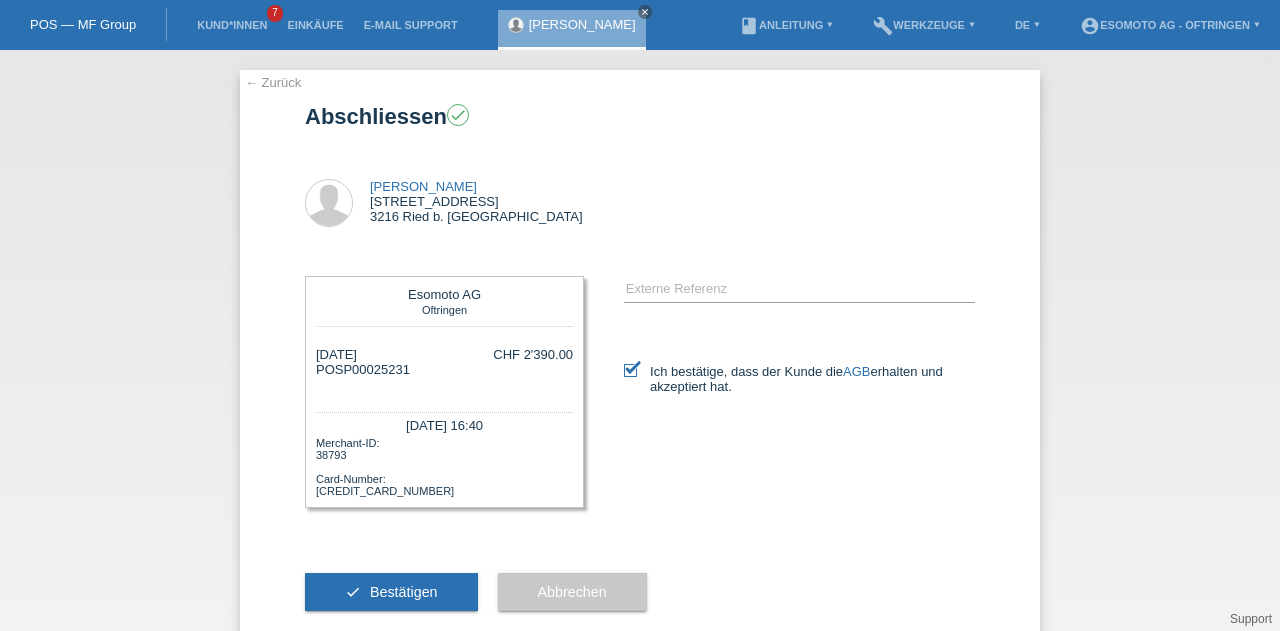 click on "Bestätigen" at bounding box center [404, 592] 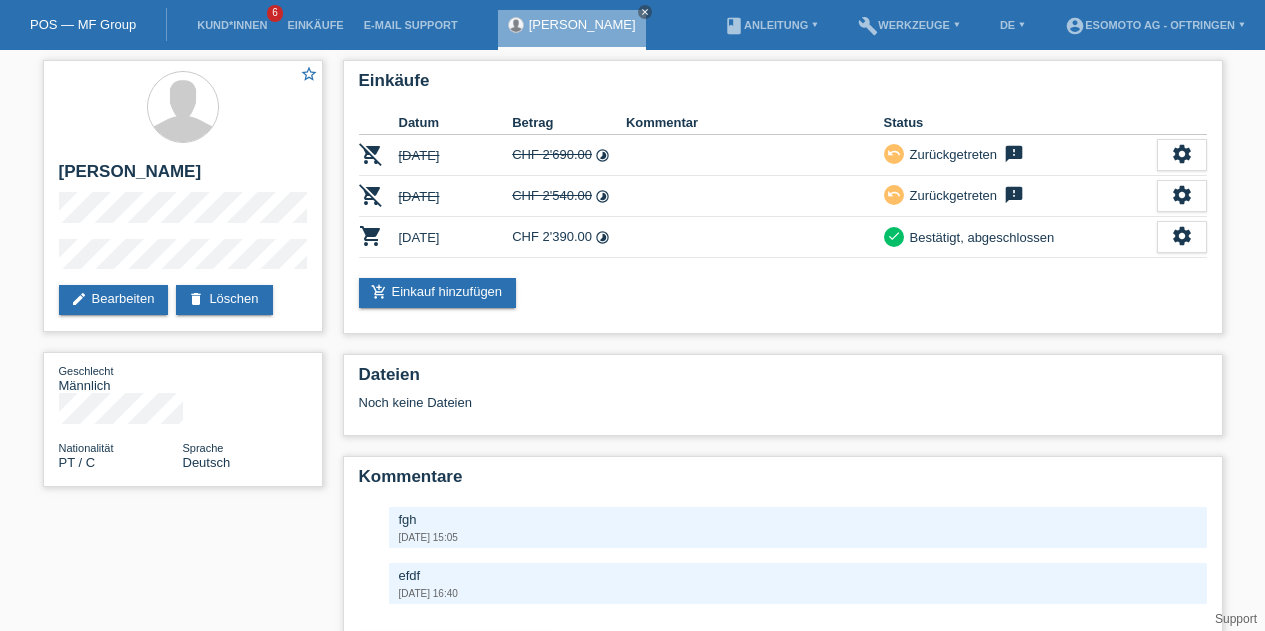 scroll, scrollTop: 0, scrollLeft: 0, axis: both 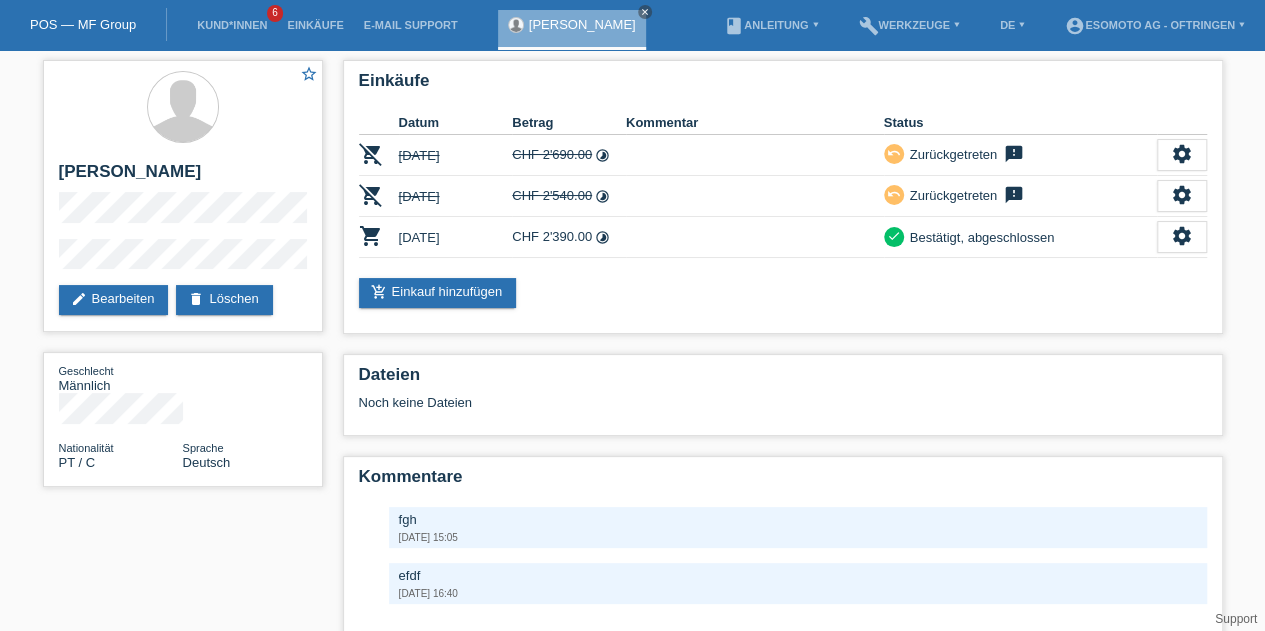 click on "Kund*innen" at bounding box center (232, 25) 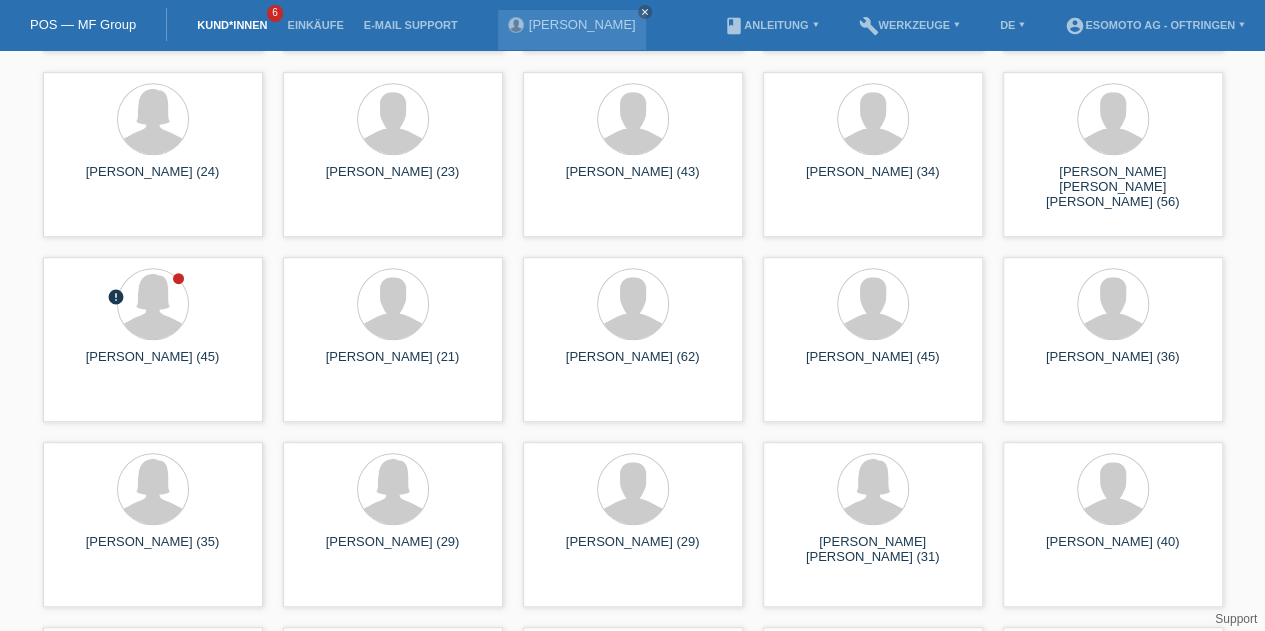scroll, scrollTop: 4335, scrollLeft: 0, axis: vertical 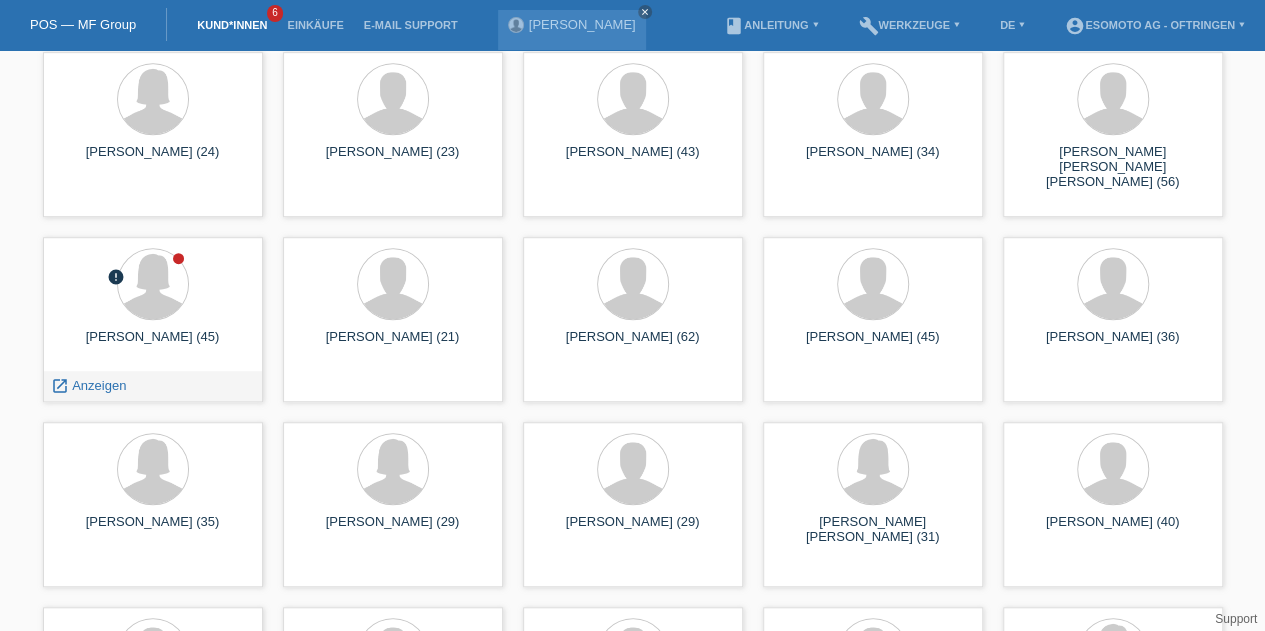 click on "Anzeigen" at bounding box center [99, 385] 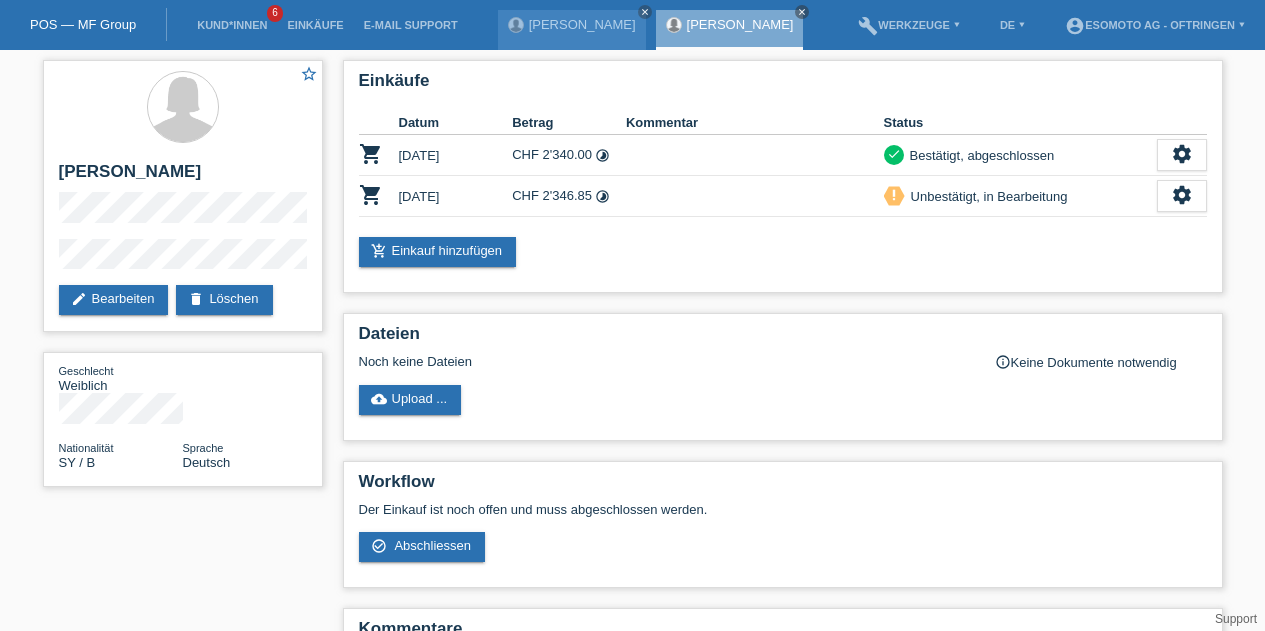 scroll, scrollTop: 0, scrollLeft: 0, axis: both 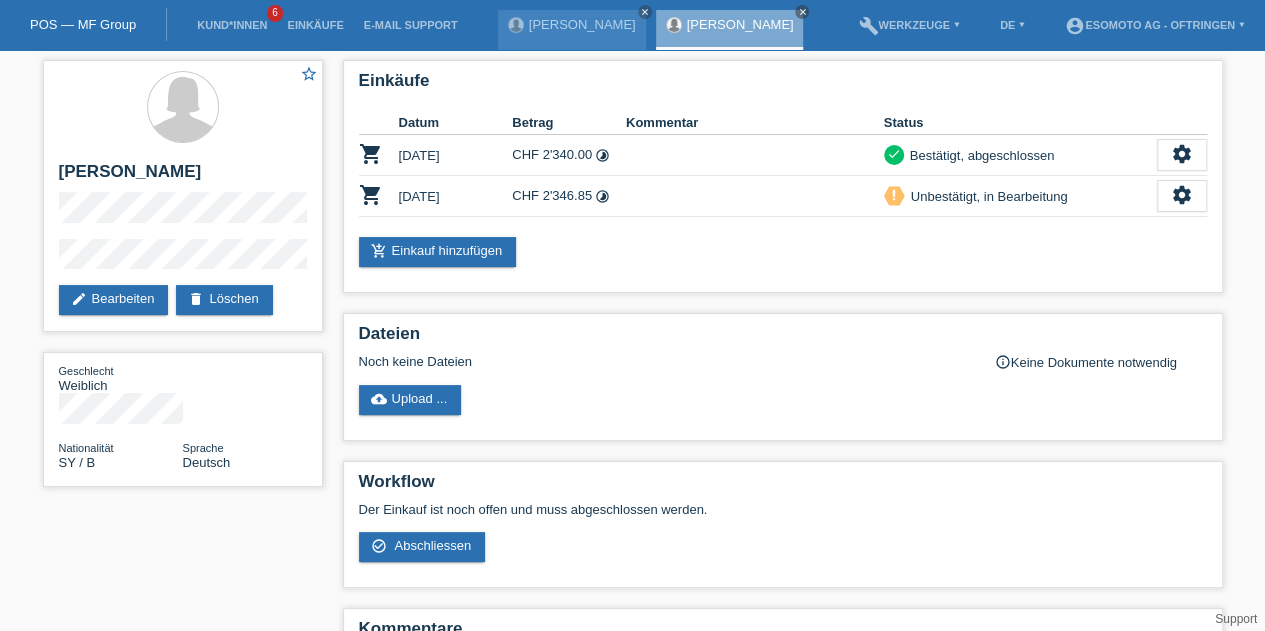 click on "settings" at bounding box center (1182, 195) 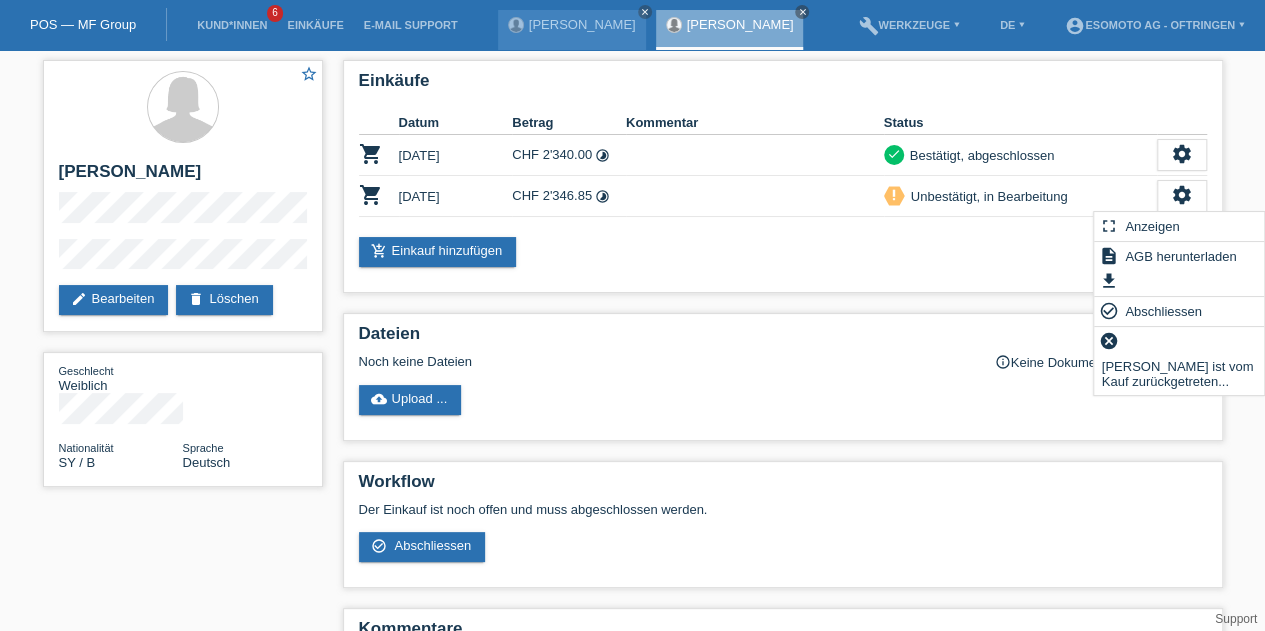 click on "Abschliessen" at bounding box center [1163, 311] 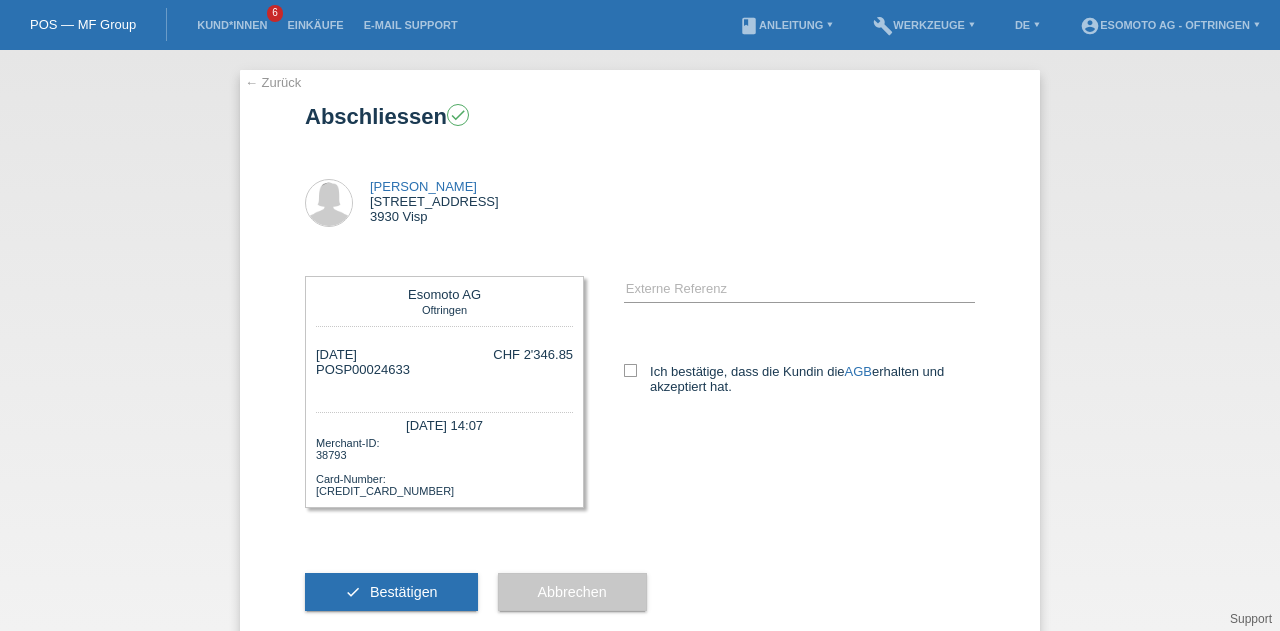 scroll, scrollTop: 0, scrollLeft: 0, axis: both 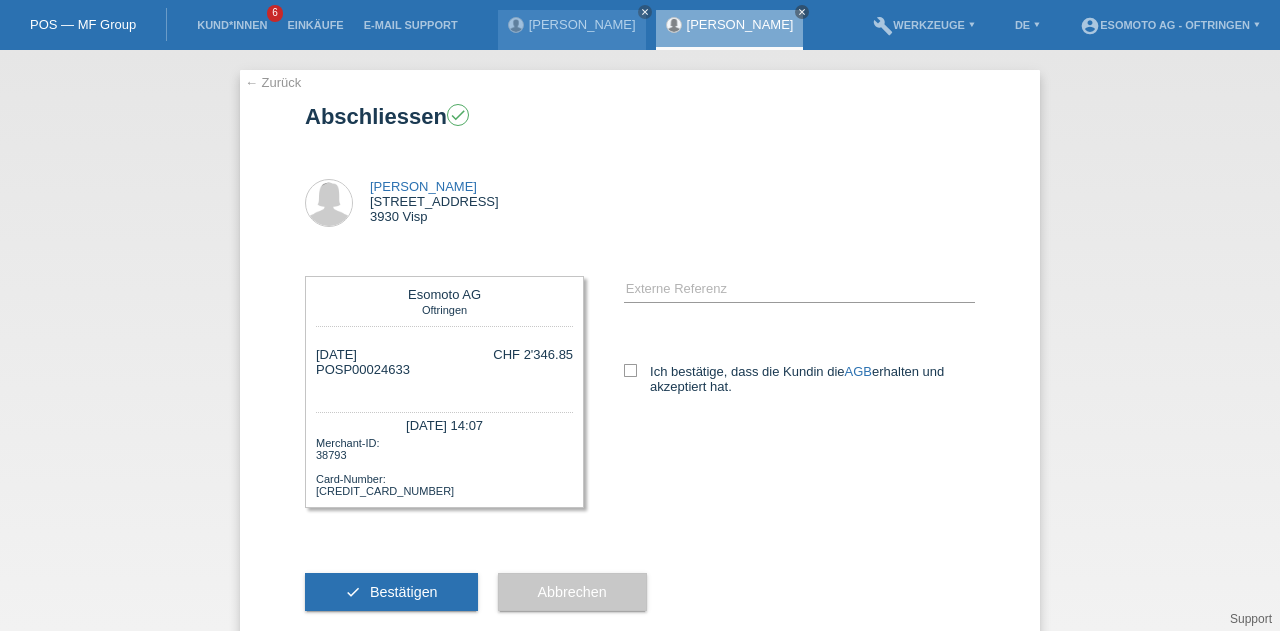 click at bounding box center (630, 370) 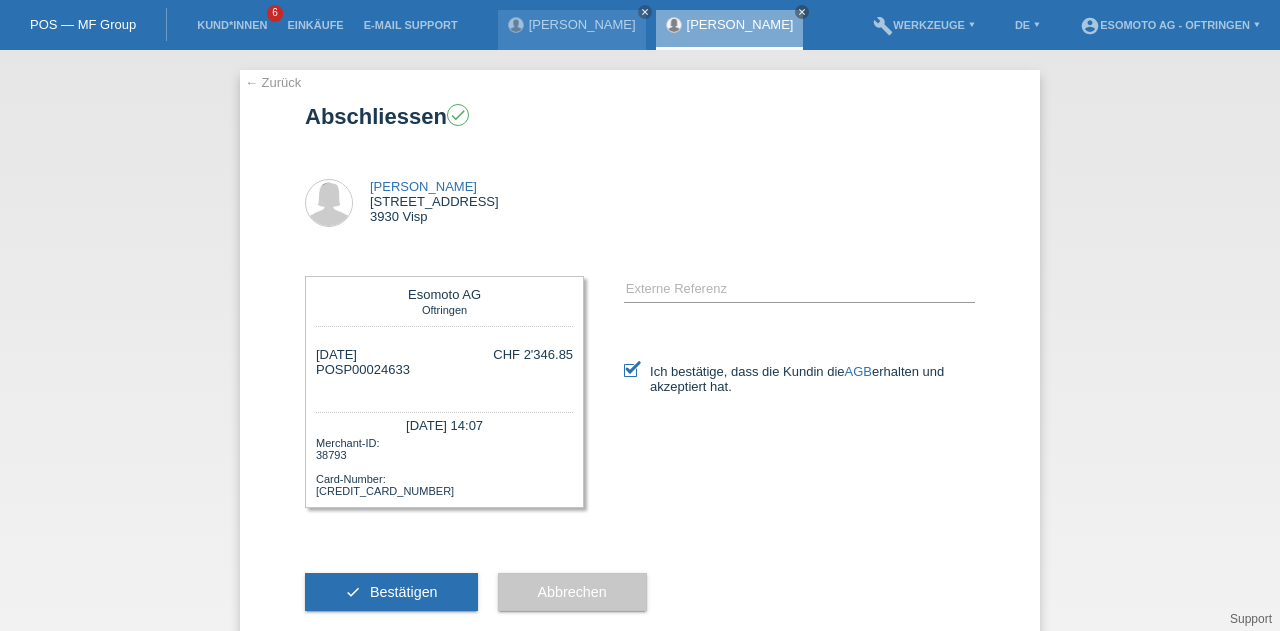 click on "Bestätigen" at bounding box center (404, 592) 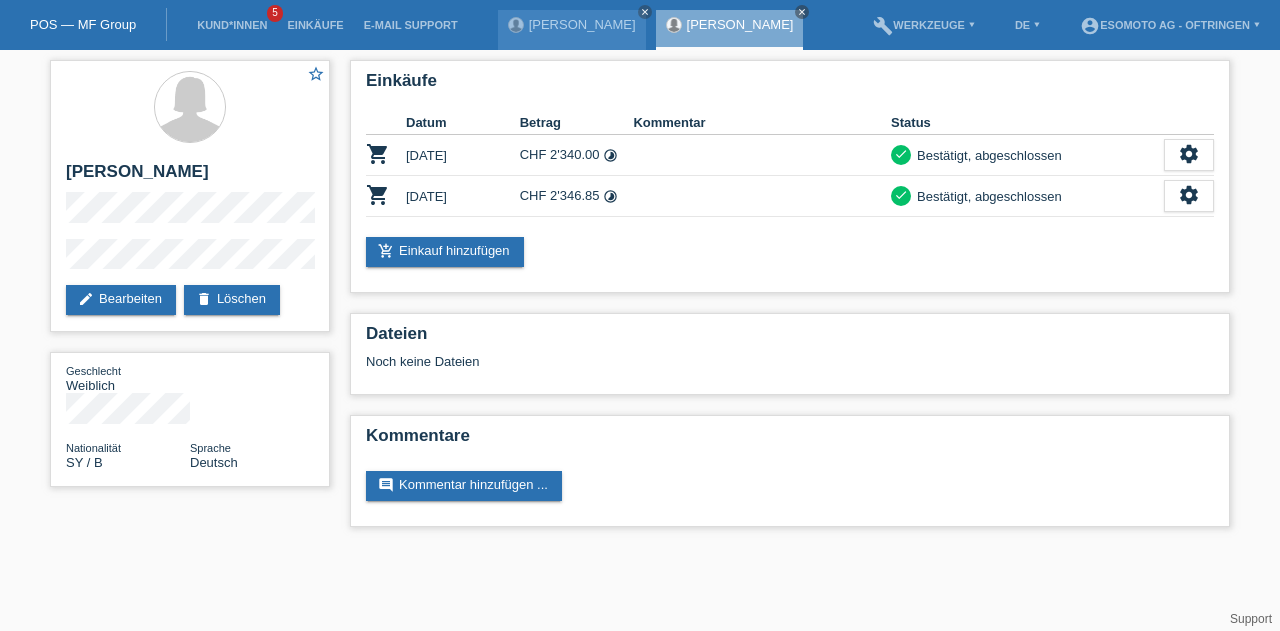 scroll, scrollTop: 0, scrollLeft: 0, axis: both 